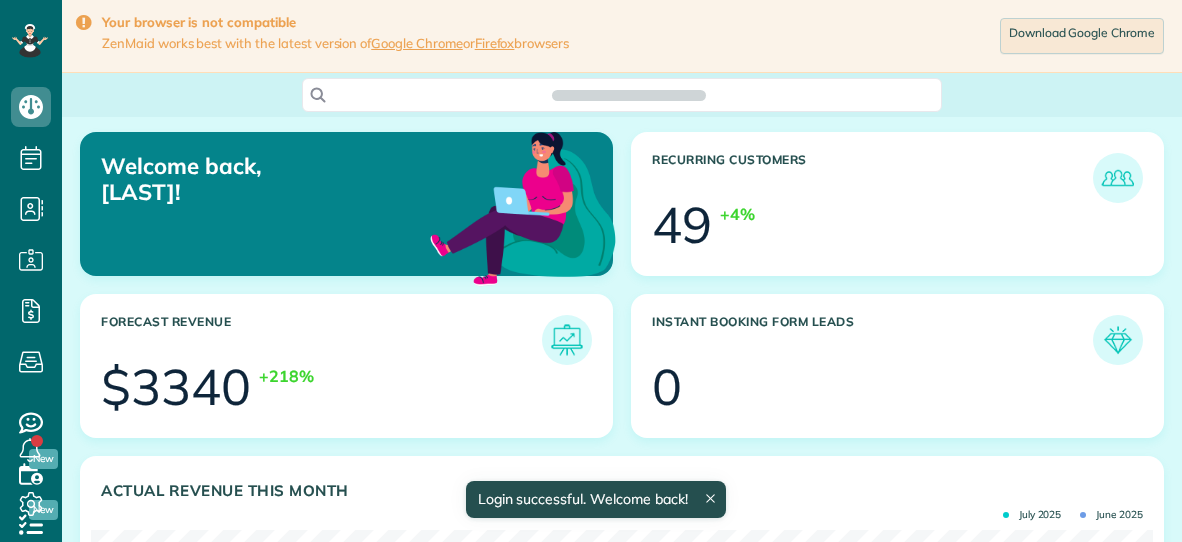 scroll, scrollTop: 0, scrollLeft: 0, axis: both 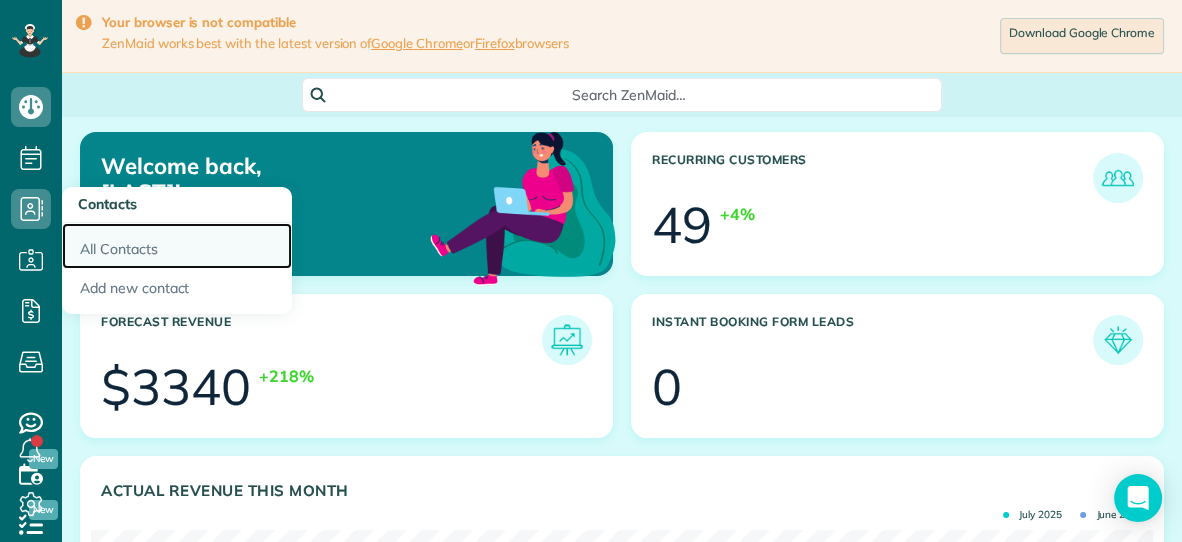 click on "All Contacts" at bounding box center (177, 246) 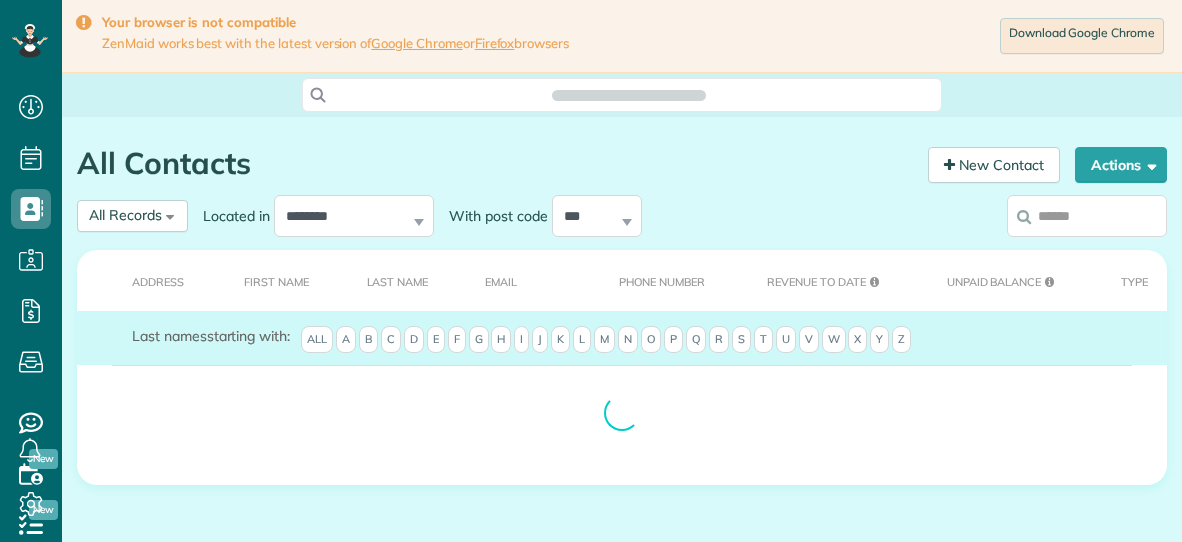 scroll, scrollTop: 0, scrollLeft: 0, axis: both 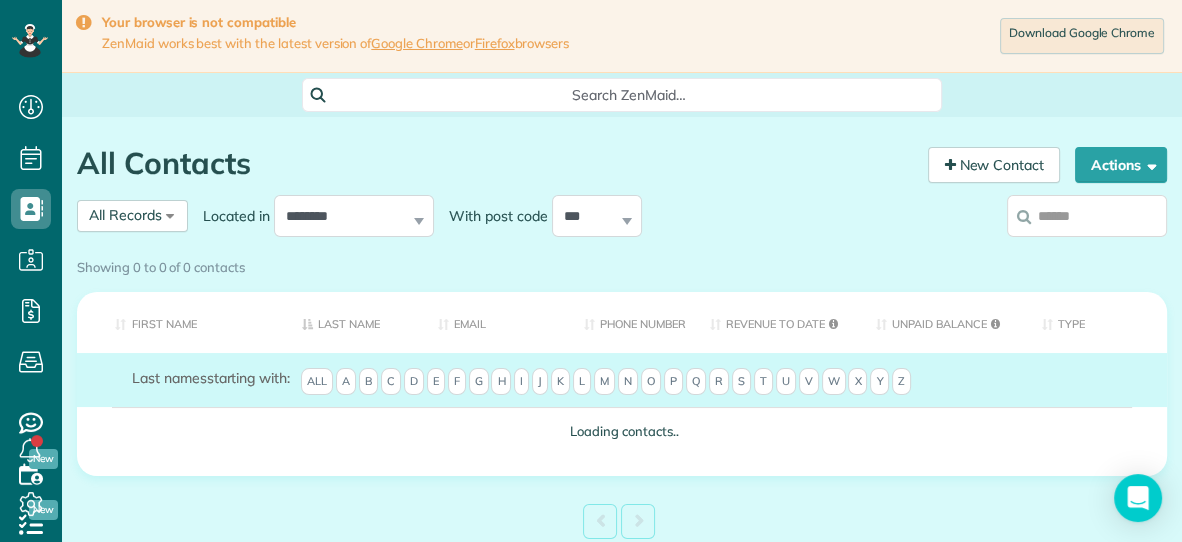 click at bounding box center [1087, 216] 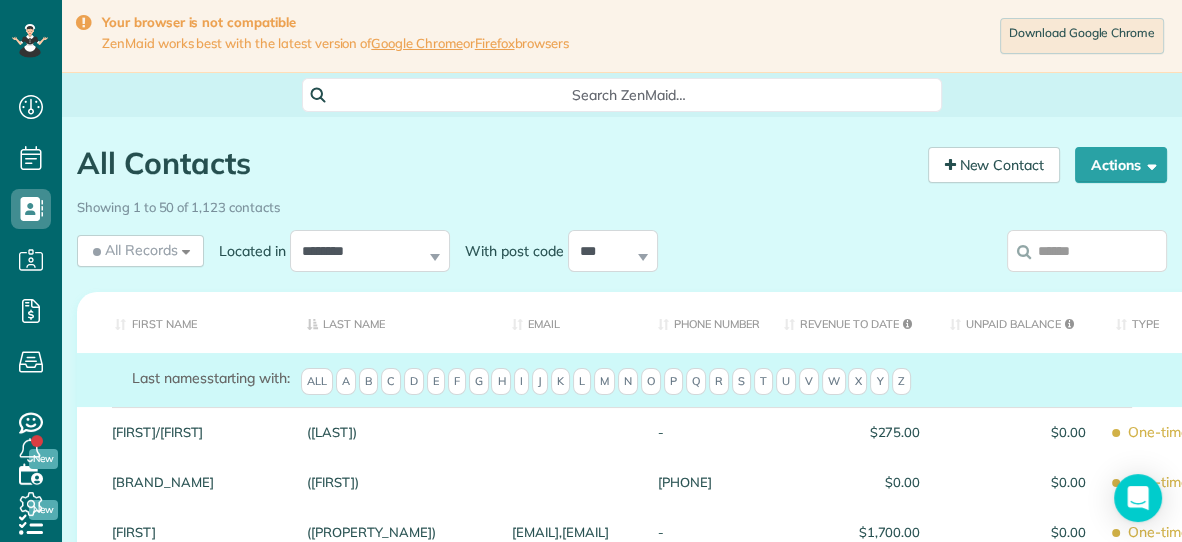 click at bounding box center (1087, 251) 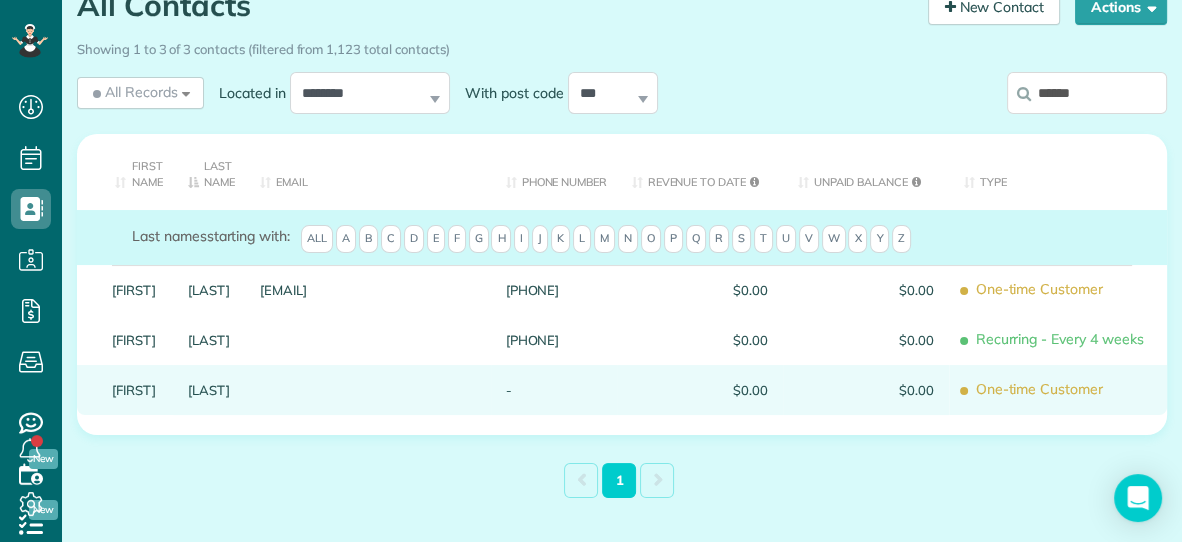 scroll, scrollTop: 161, scrollLeft: 0, axis: vertical 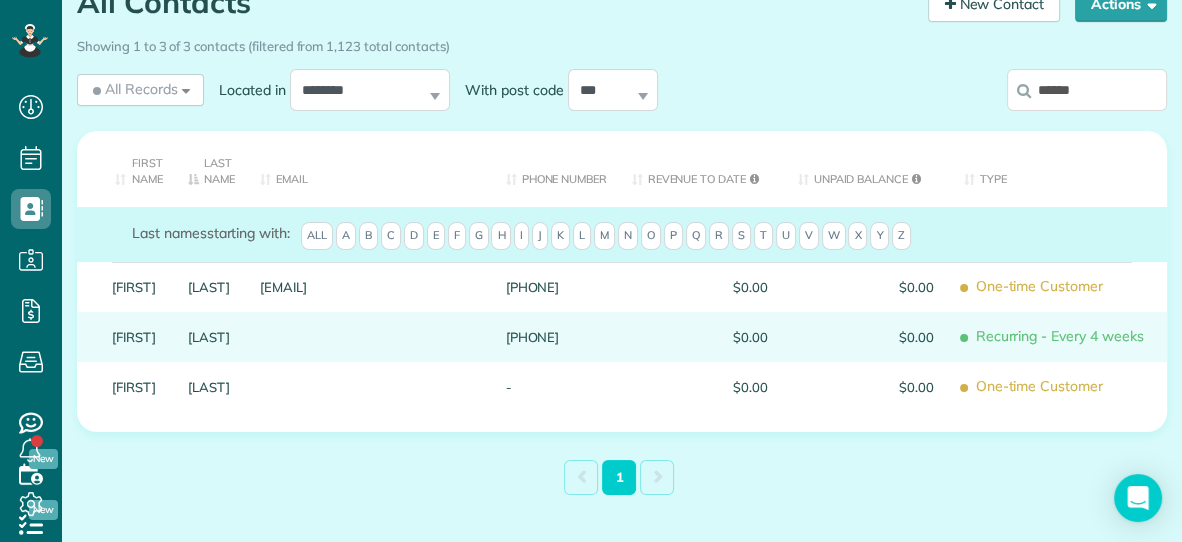 type on "******" 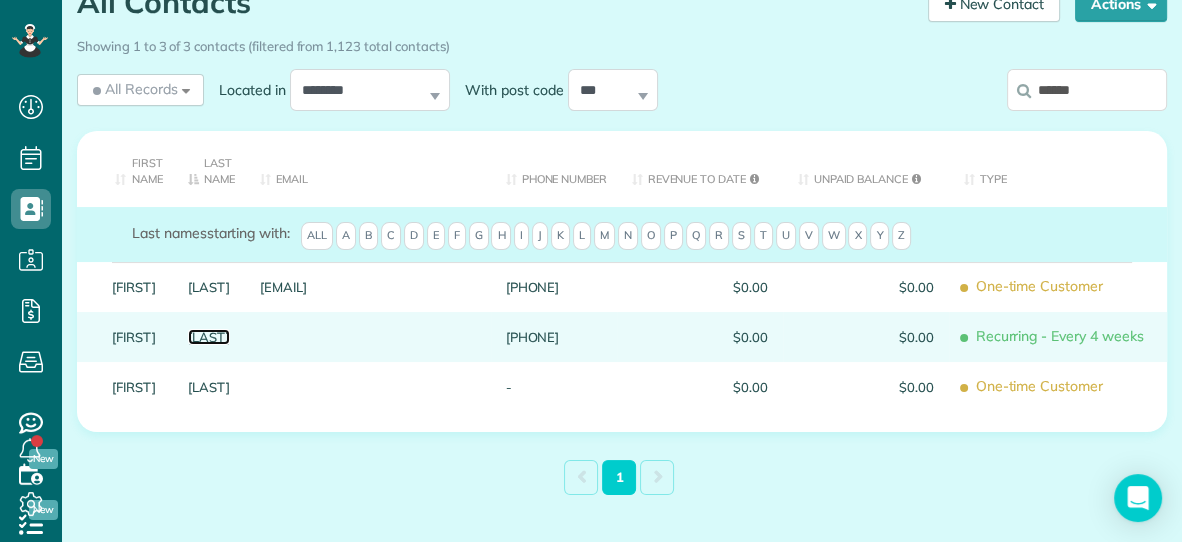 click on "Murphy" at bounding box center [209, 337] 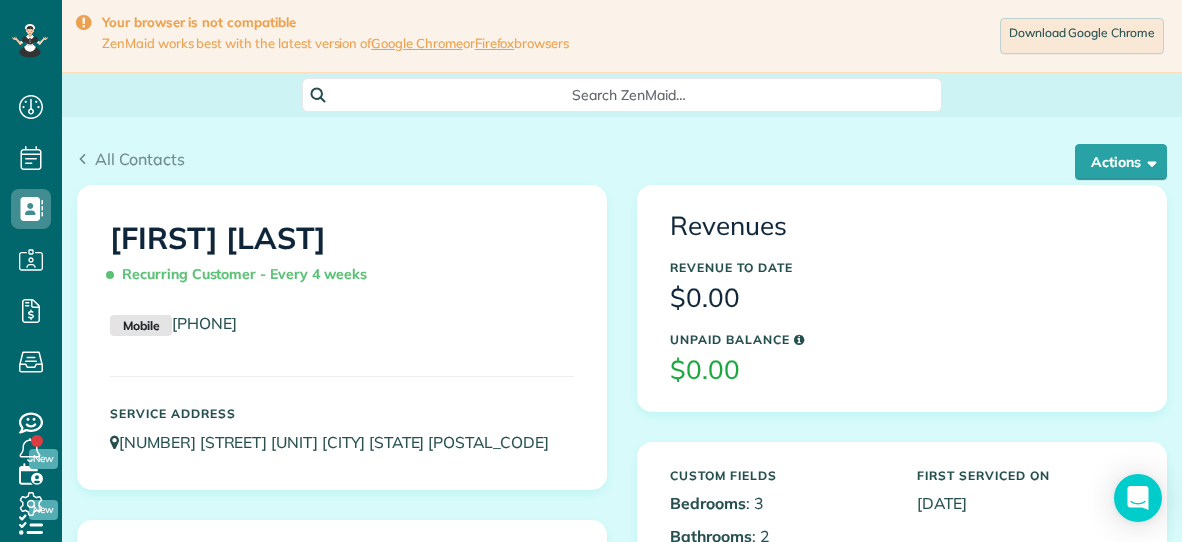 scroll, scrollTop: 0, scrollLeft: 0, axis: both 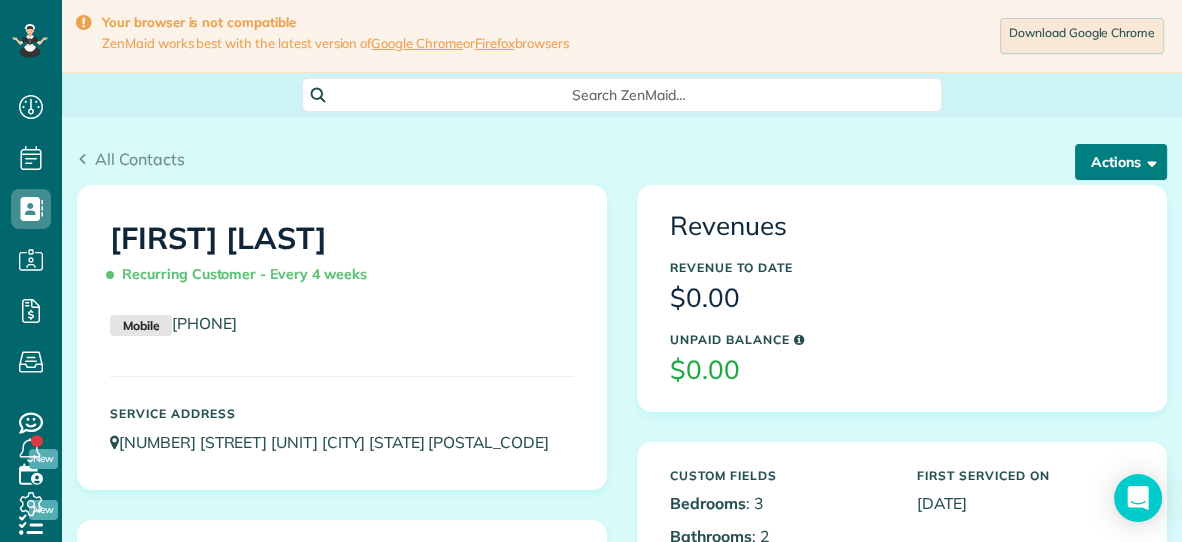 click on "Actions" at bounding box center [1121, 162] 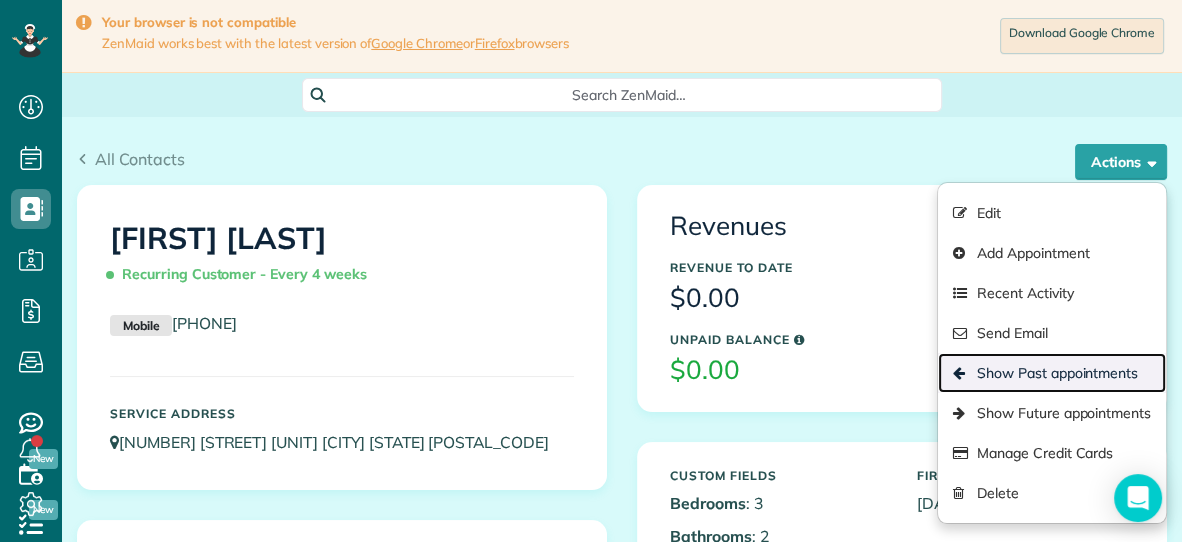 click on "Show Past appointments" at bounding box center [1052, 373] 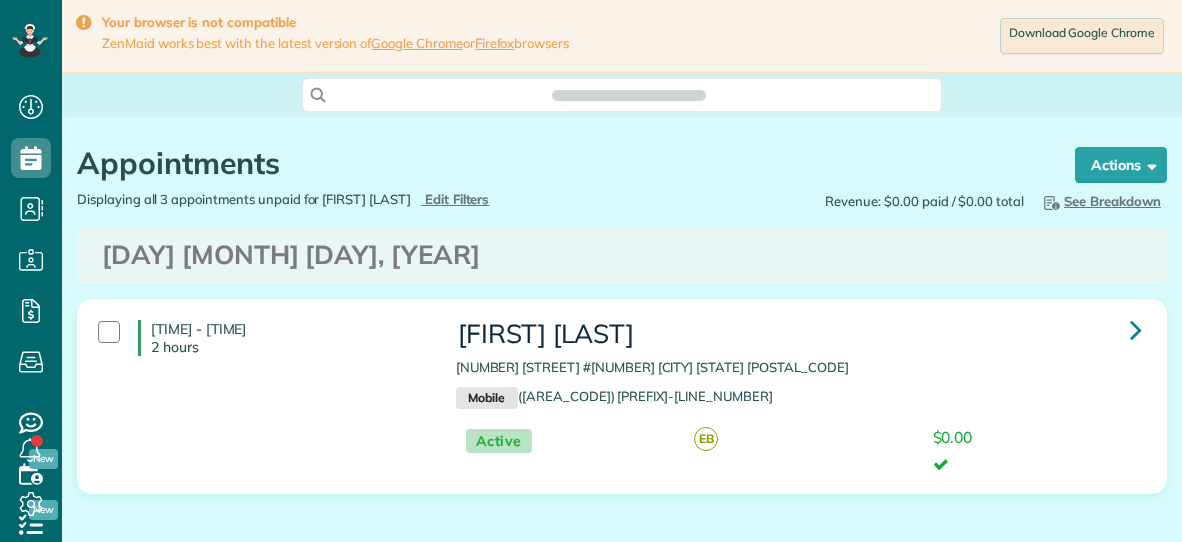 scroll, scrollTop: 0, scrollLeft: 0, axis: both 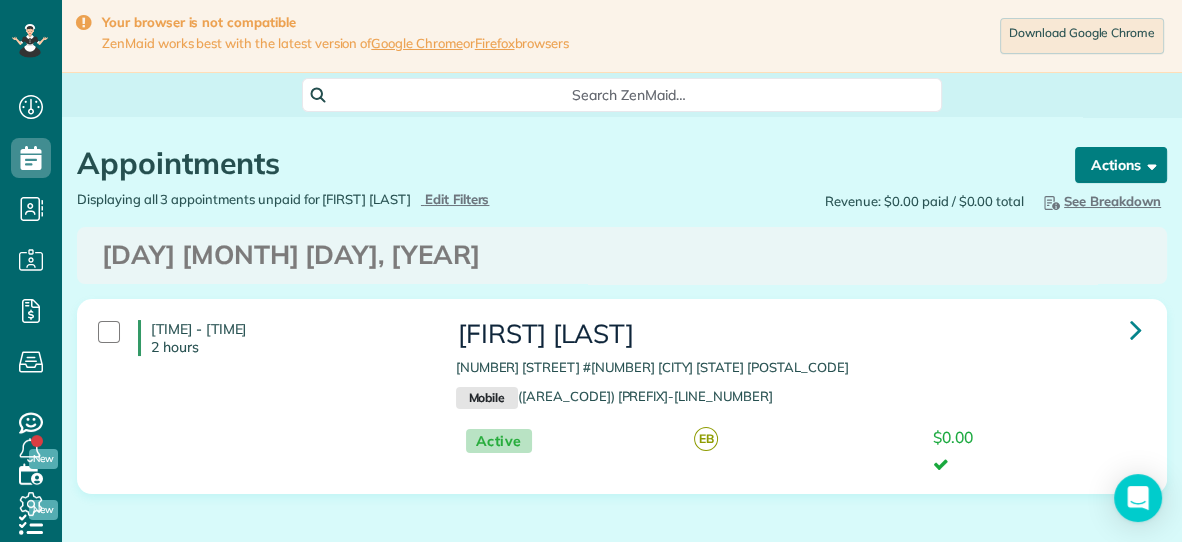 click on "Actions" at bounding box center (1121, 165) 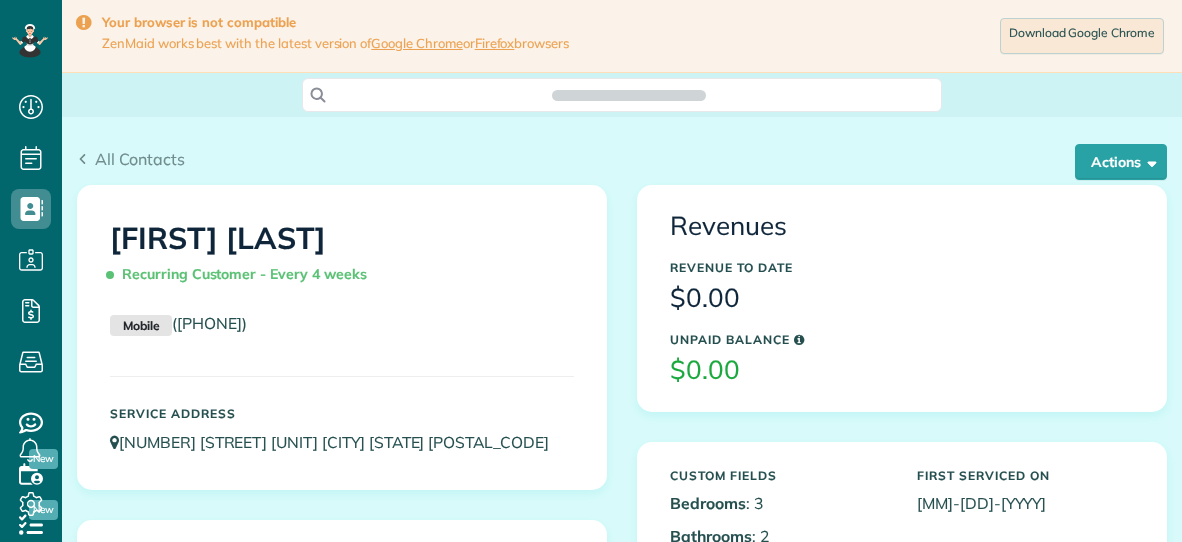 scroll, scrollTop: 0, scrollLeft: 0, axis: both 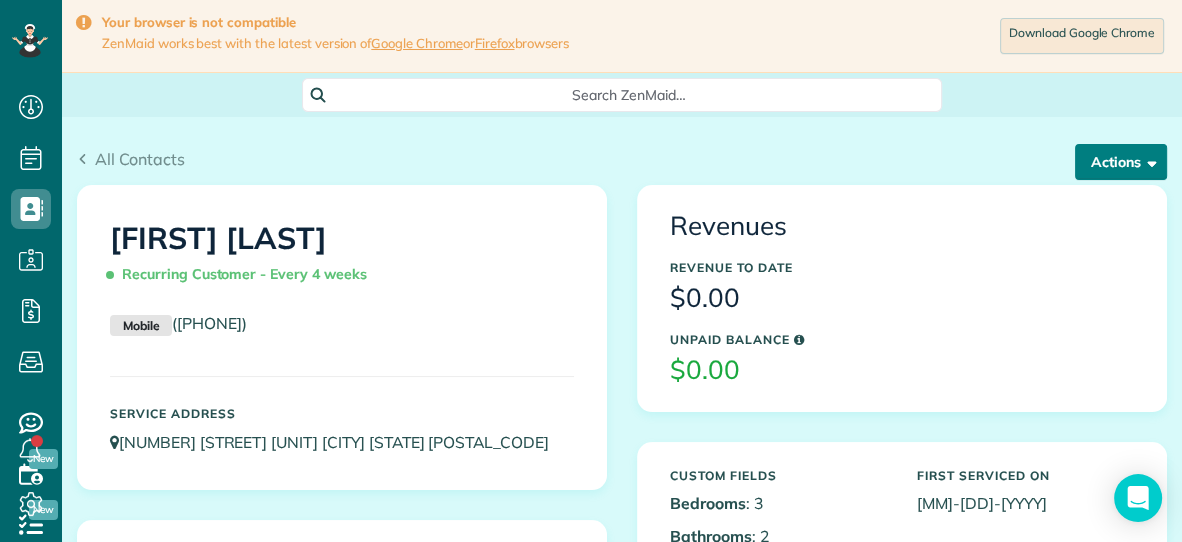 click on "Actions" at bounding box center [1121, 162] 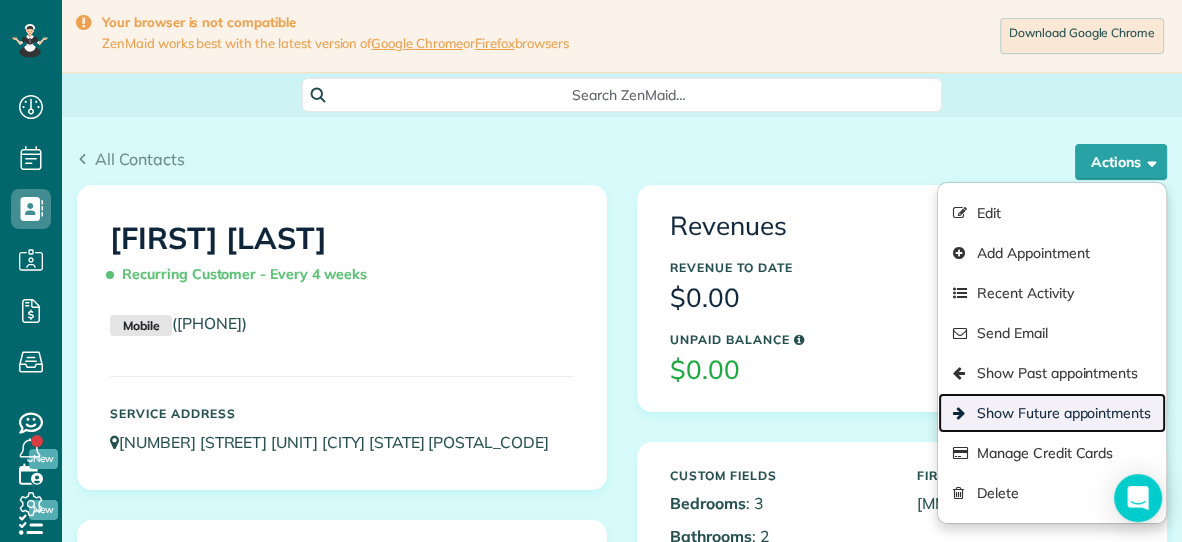 click on "Show Future appointments" at bounding box center [1052, 413] 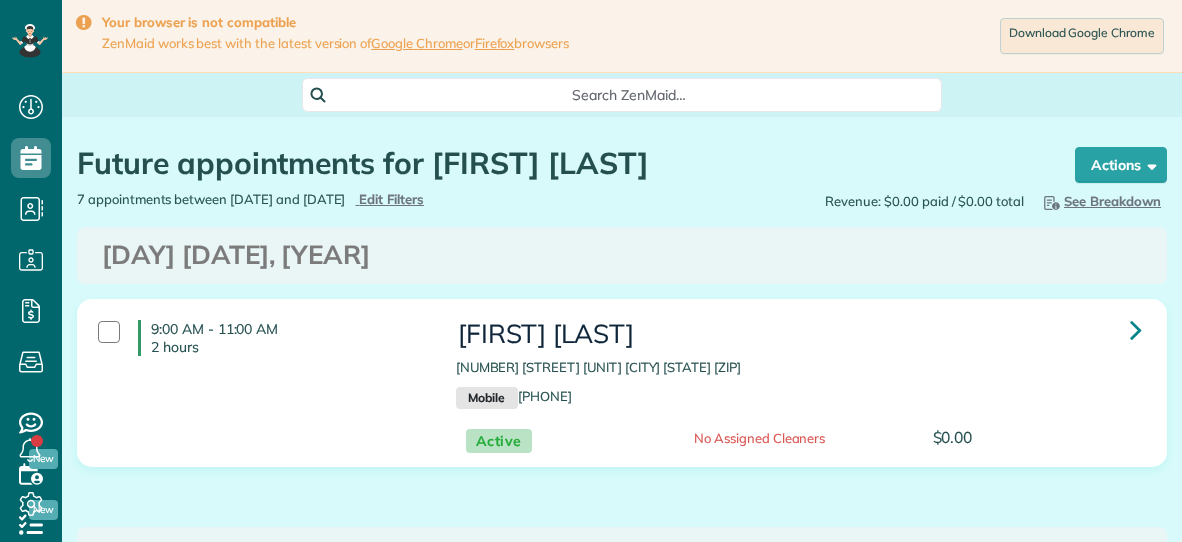 scroll, scrollTop: 0, scrollLeft: 0, axis: both 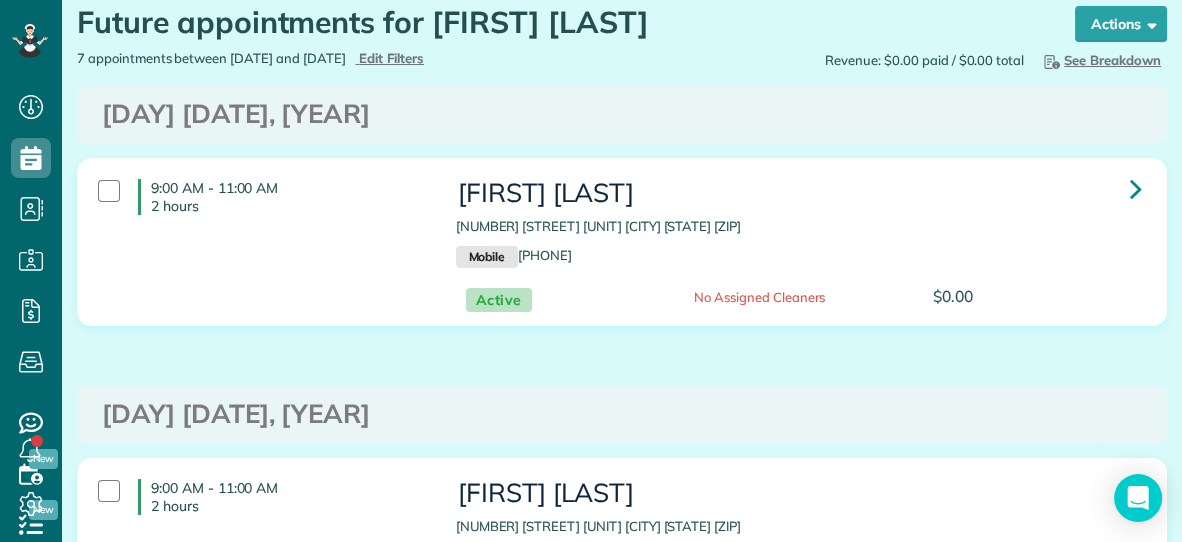 click on "Alexis Murphy
408 Egret Landing #302 Virginia Beach VA 23454
Mobile
(757) 613-2300" at bounding box center [798, 223] 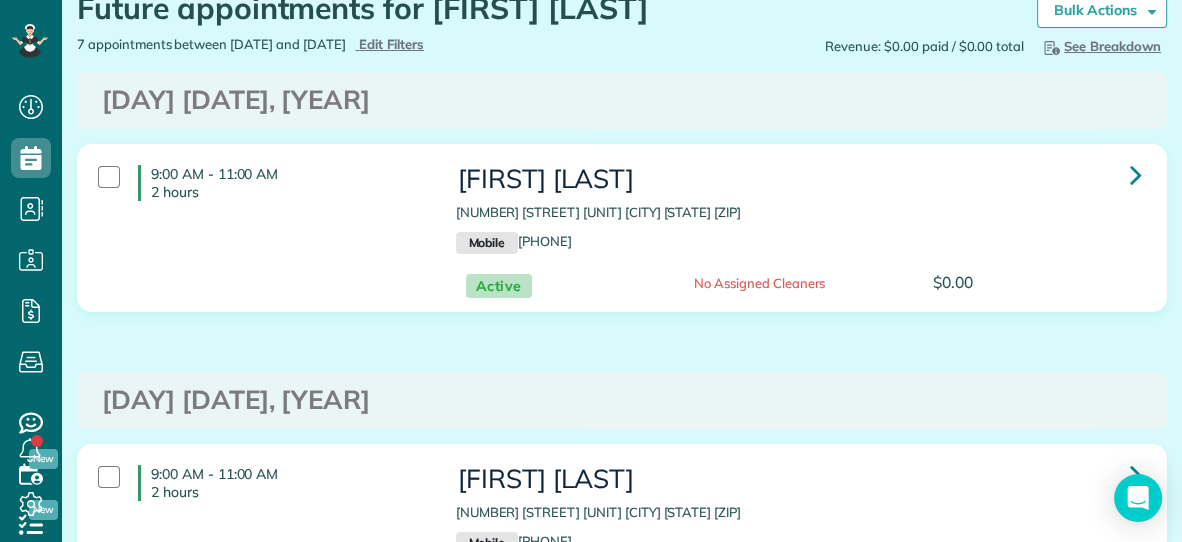 scroll, scrollTop: 154, scrollLeft: 0, axis: vertical 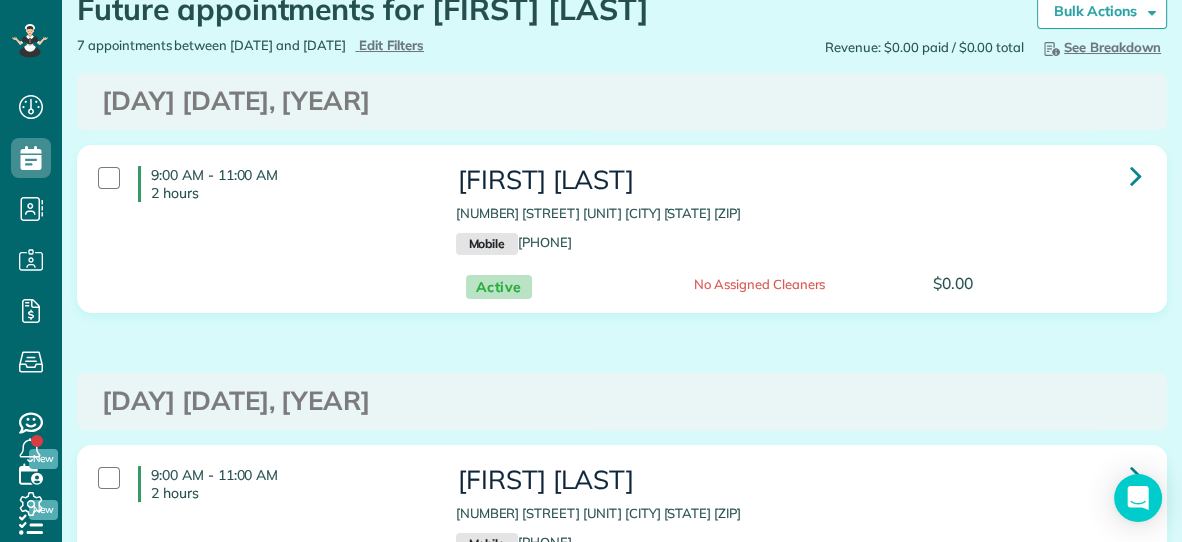 click on "Monday Jul 14, 2025" at bounding box center [622, 101] 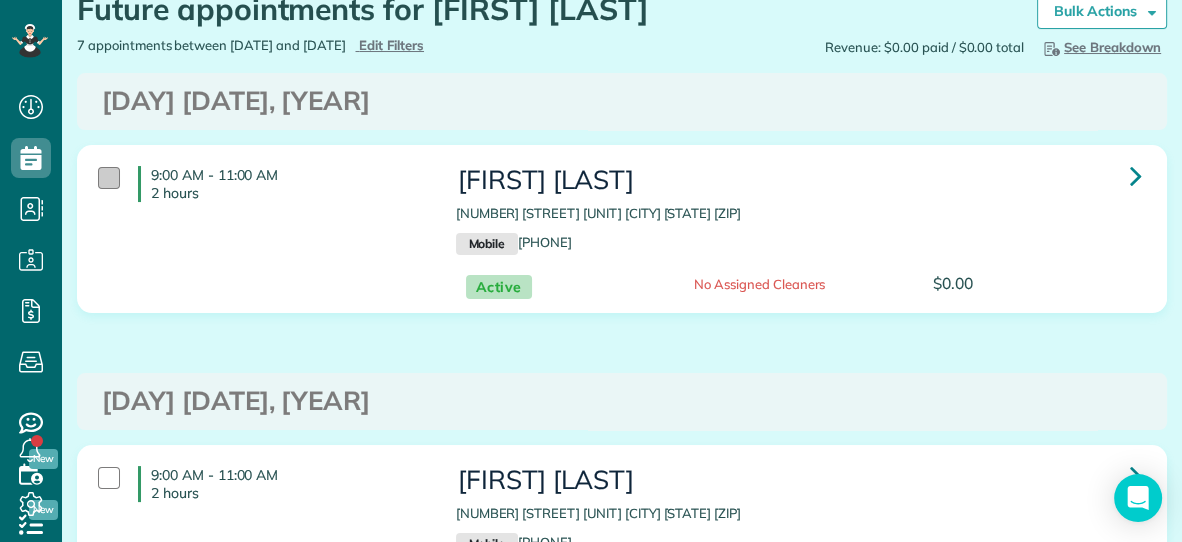 click at bounding box center [109, 178] 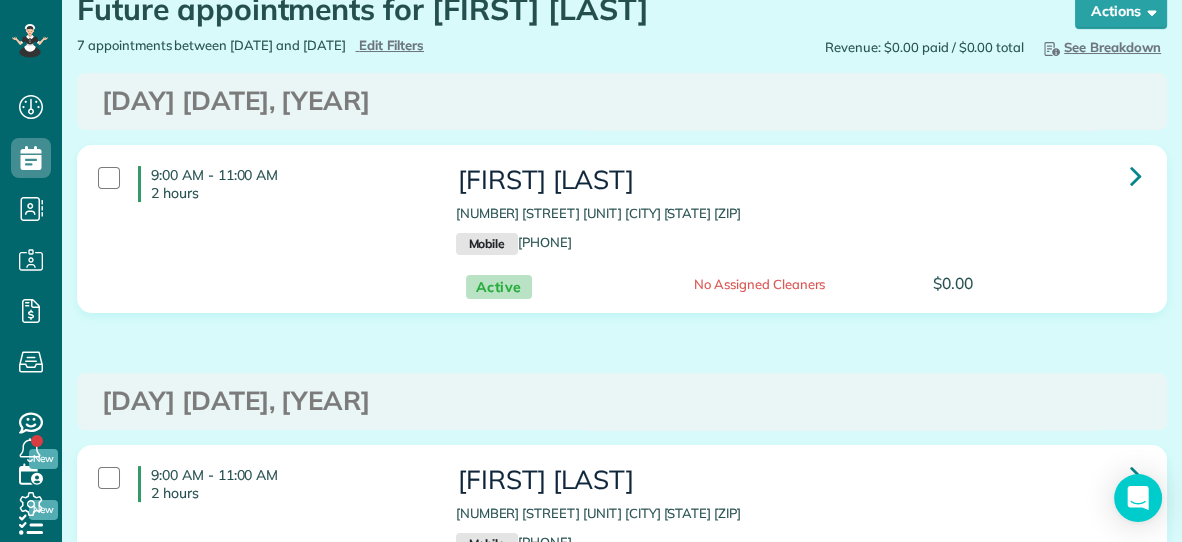 scroll, scrollTop: 0, scrollLeft: 0, axis: both 